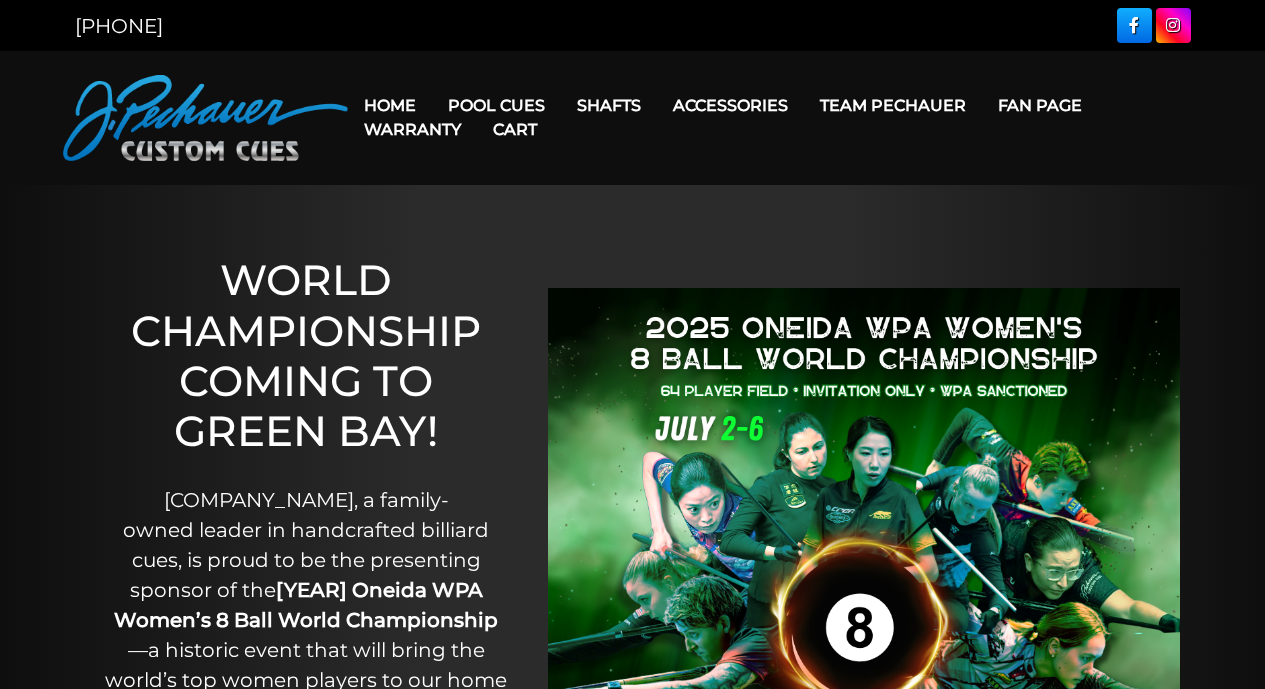 scroll, scrollTop: 0, scrollLeft: 0, axis: both 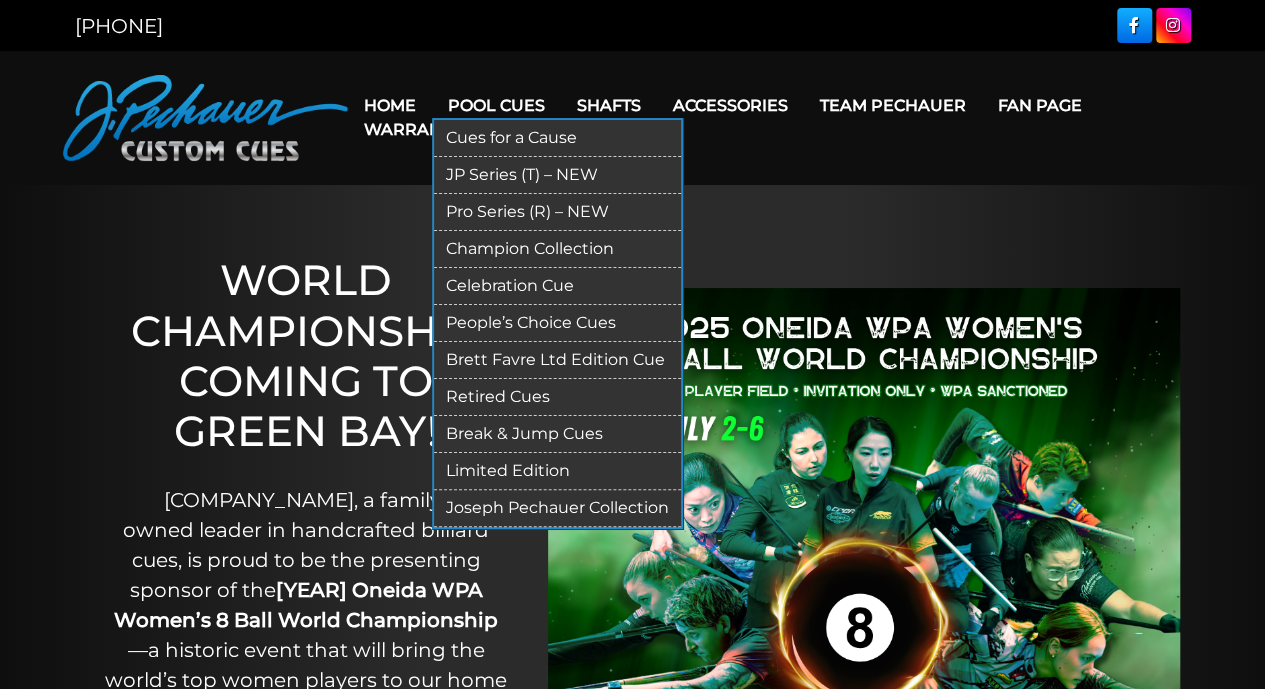 click on "Pro Series (R) – NEW" at bounding box center (557, 212) 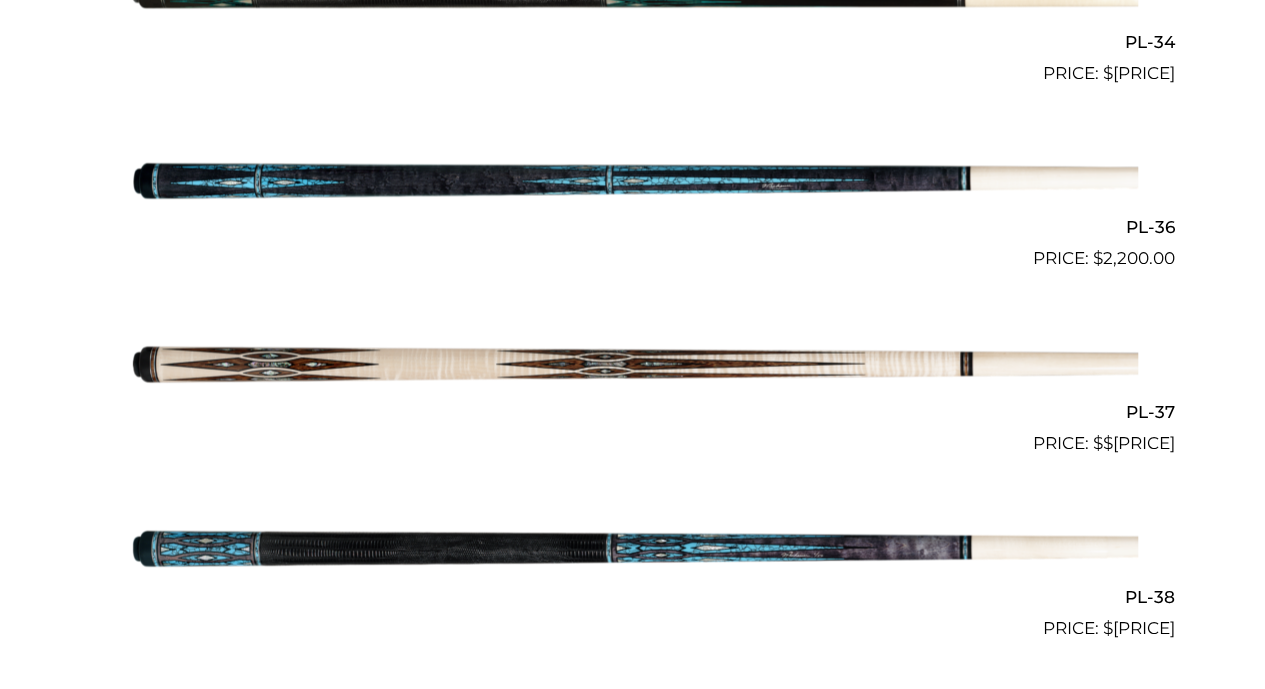 scroll, scrollTop: 5320, scrollLeft: 0, axis: vertical 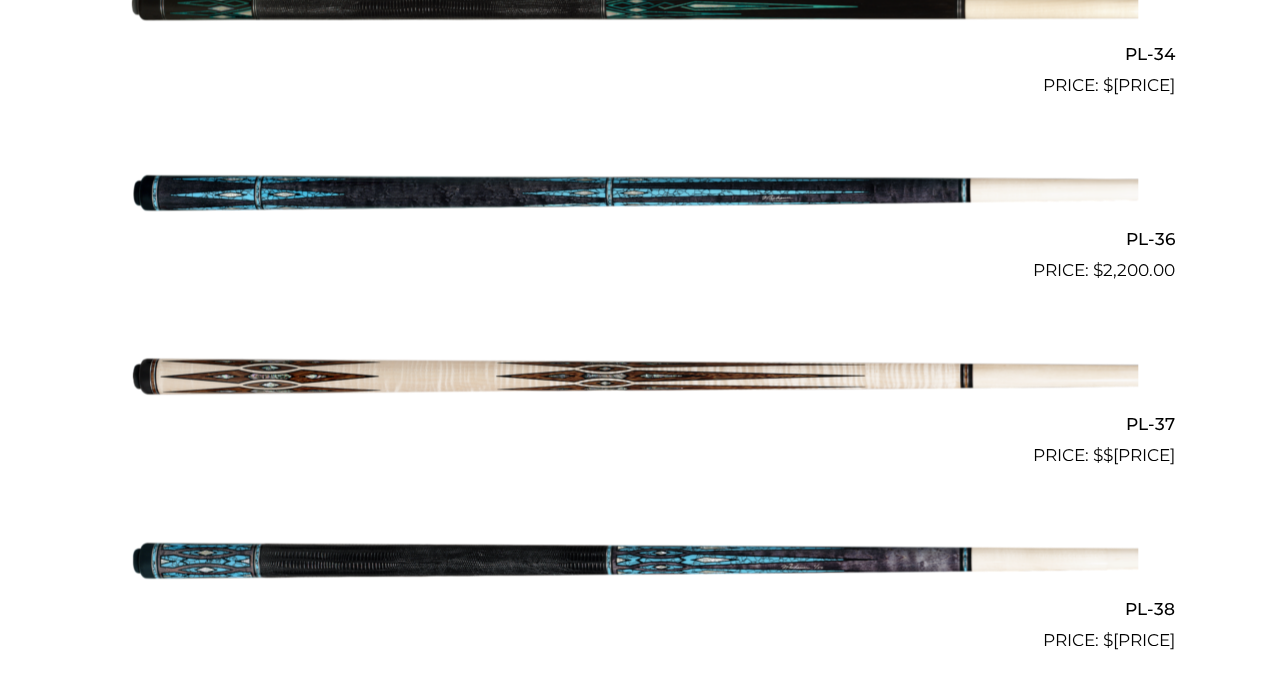 click at bounding box center (633, 376) 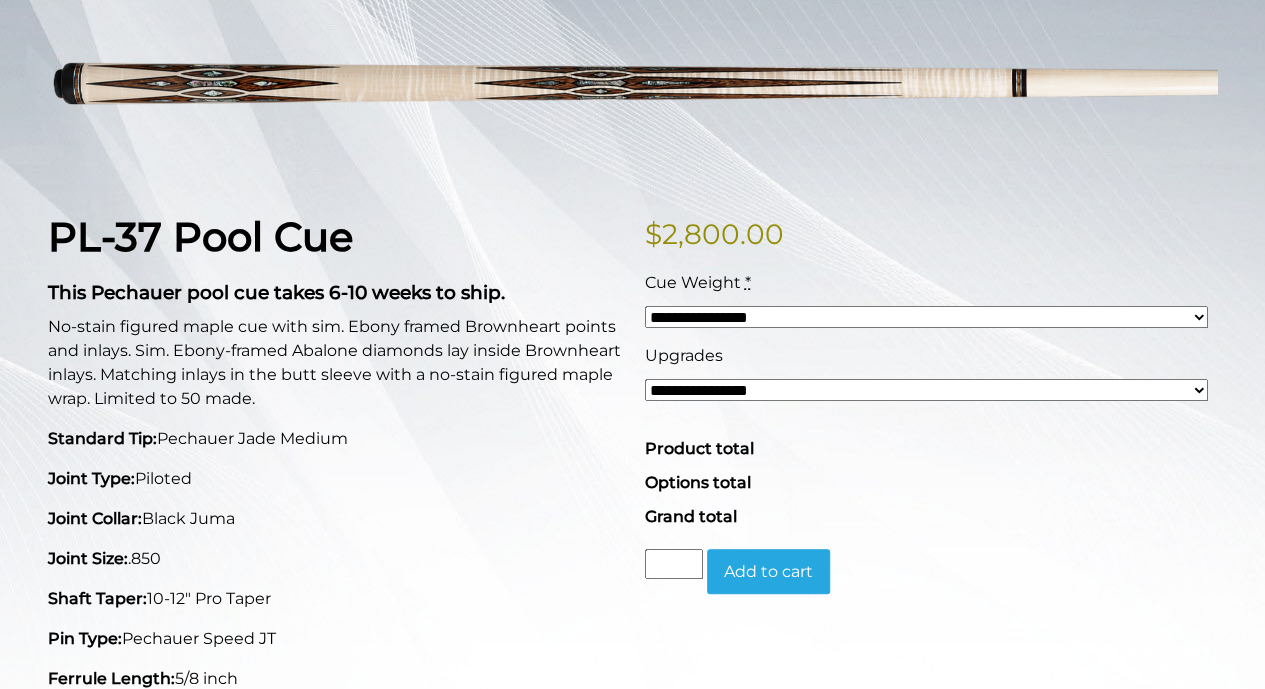 scroll, scrollTop: 310, scrollLeft: 0, axis: vertical 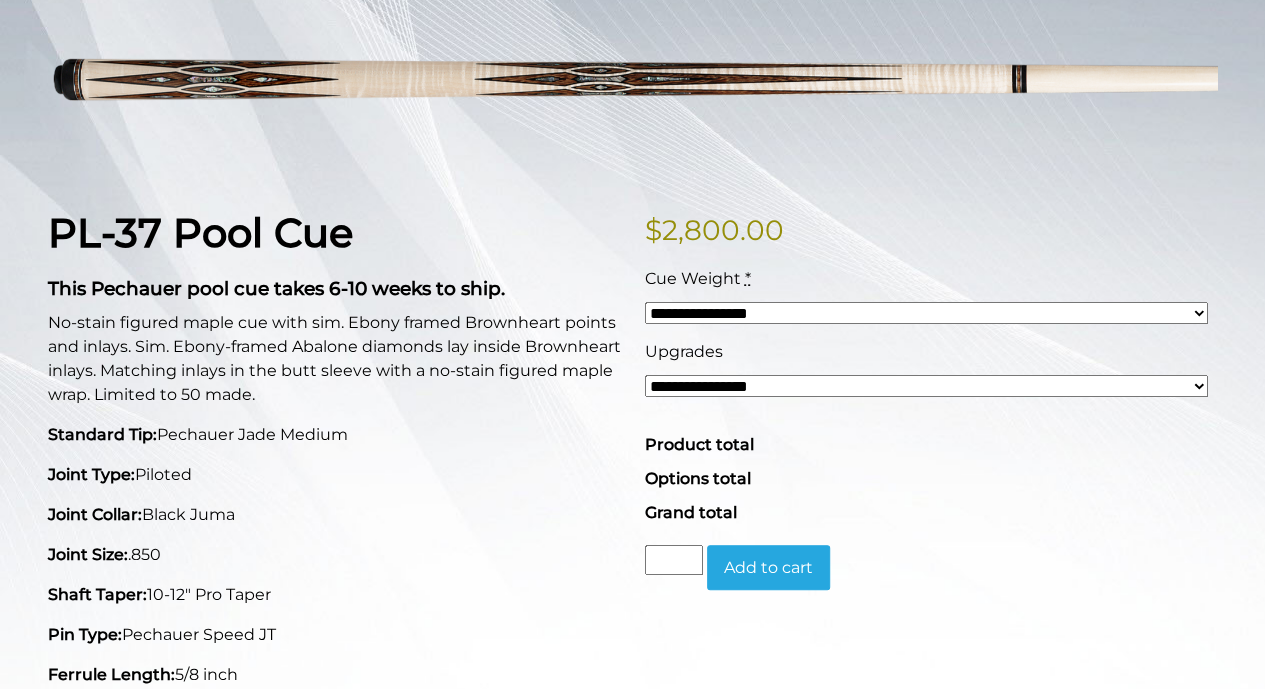click on "**********" at bounding box center (926, 313) 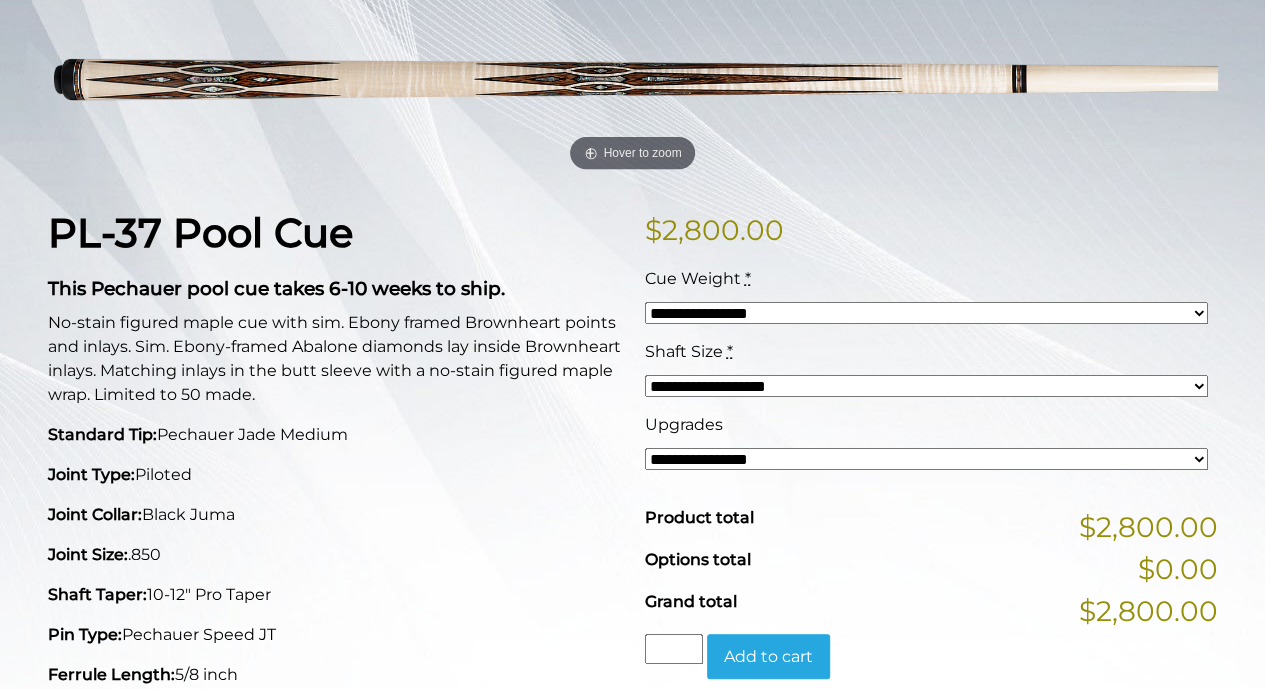 select on "*****" 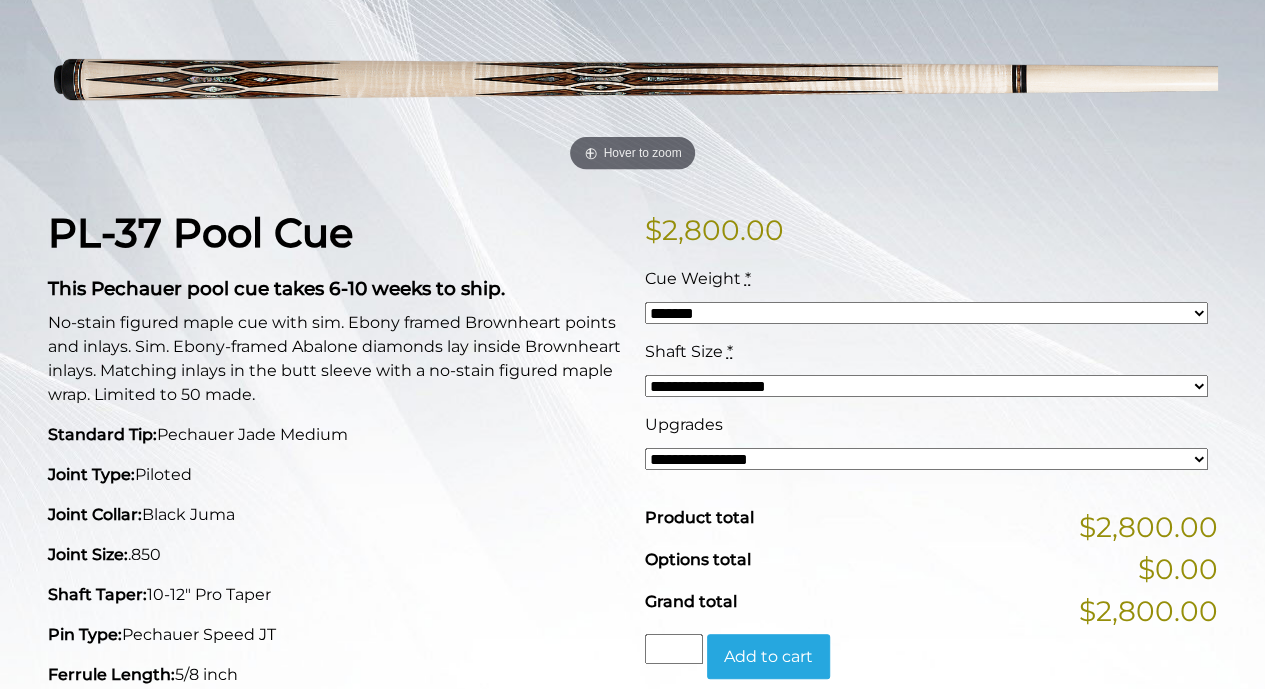 click on "**********" at bounding box center [926, 313] 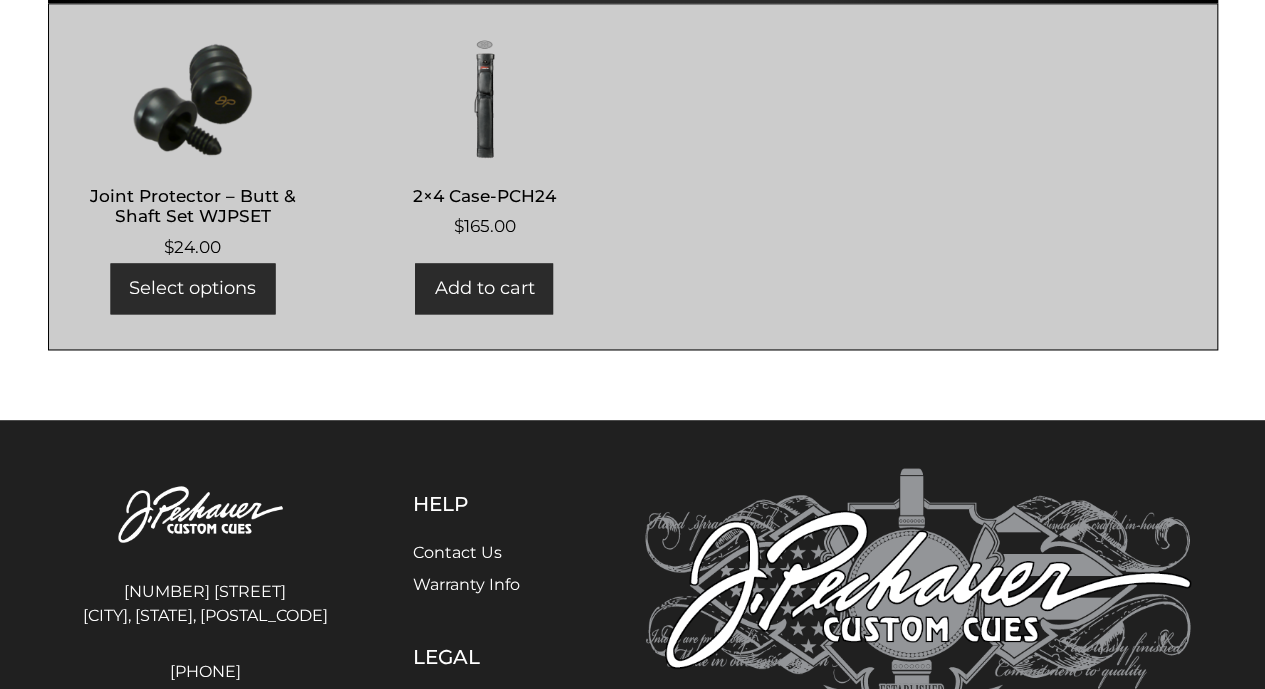 scroll, scrollTop: 1362, scrollLeft: 0, axis: vertical 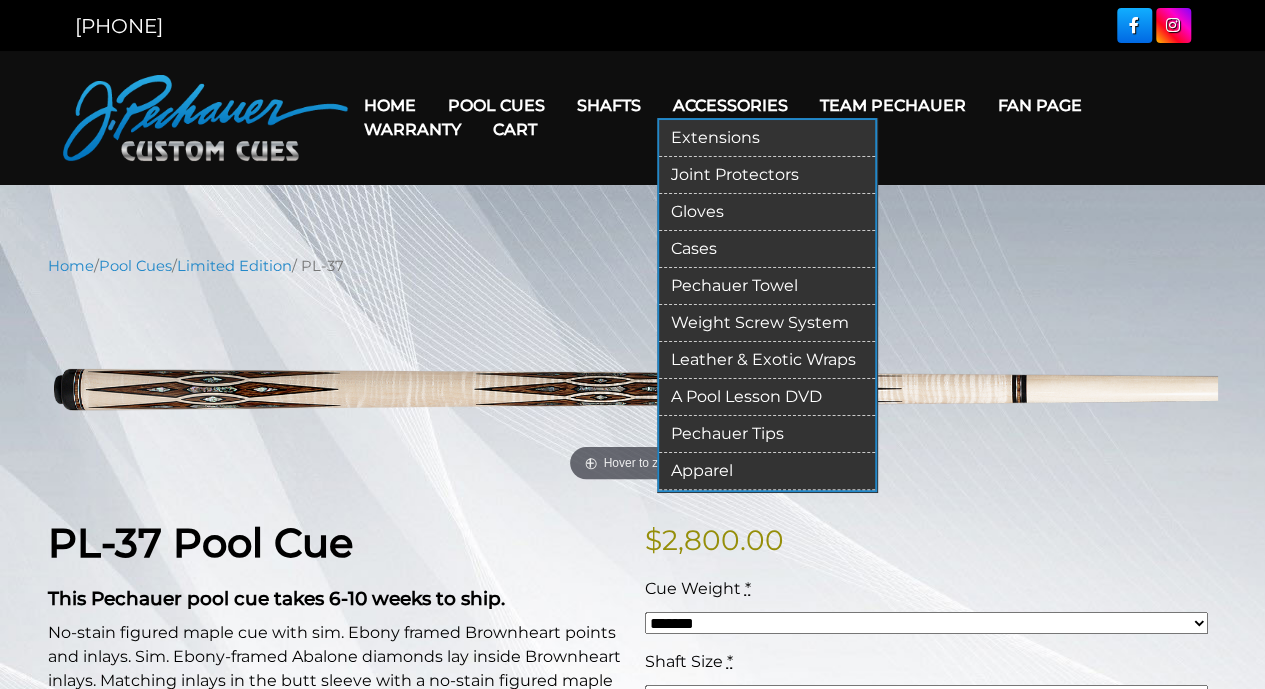 click on "Cases" at bounding box center (767, 249) 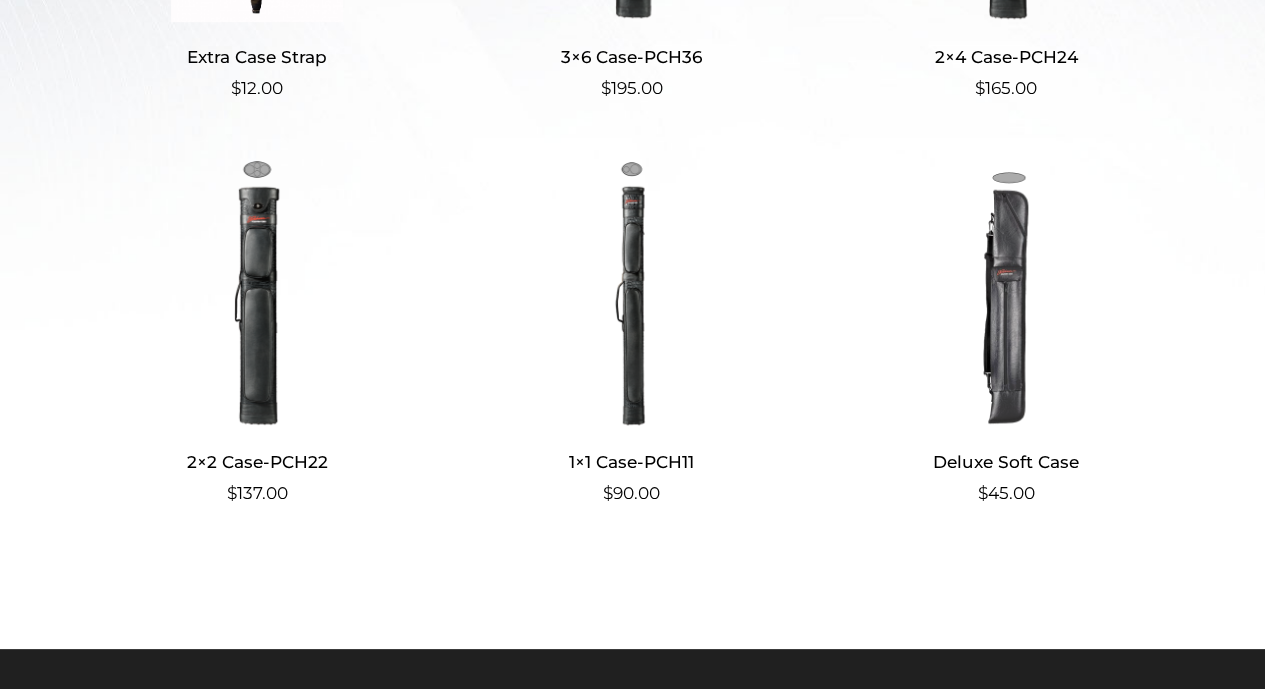 scroll, scrollTop: 822, scrollLeft: 0, axis: vertical 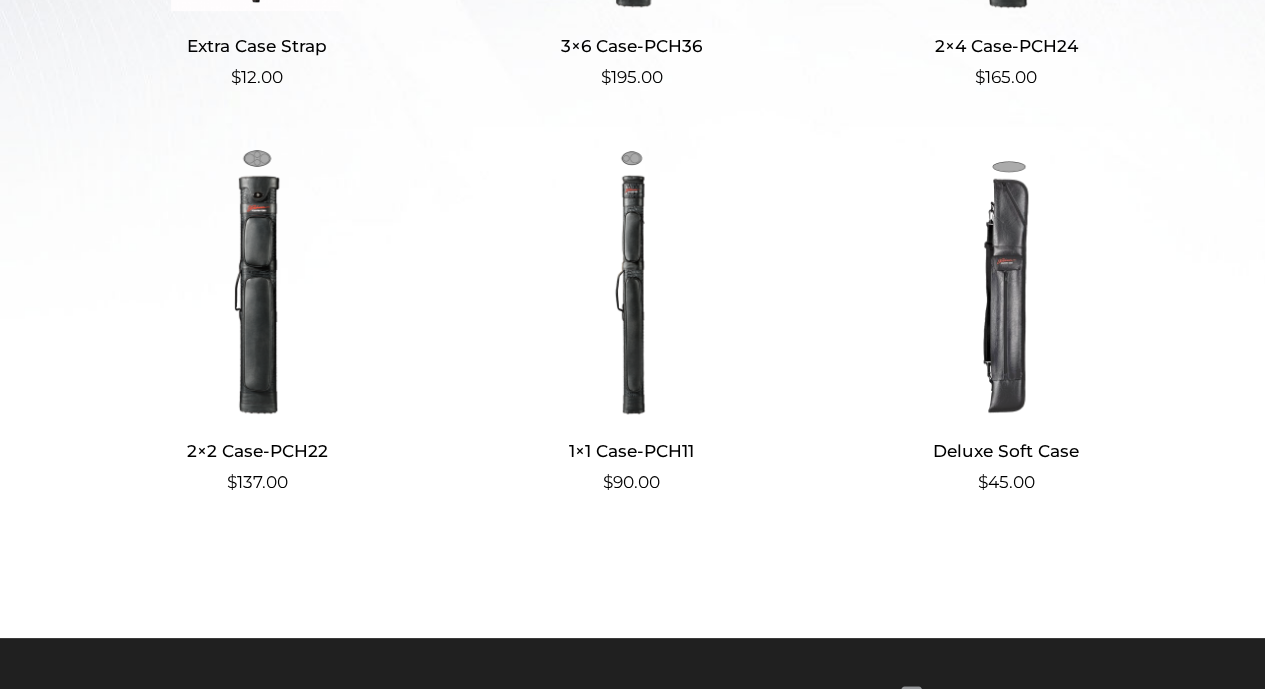 click at bounding box center [1006, 281] 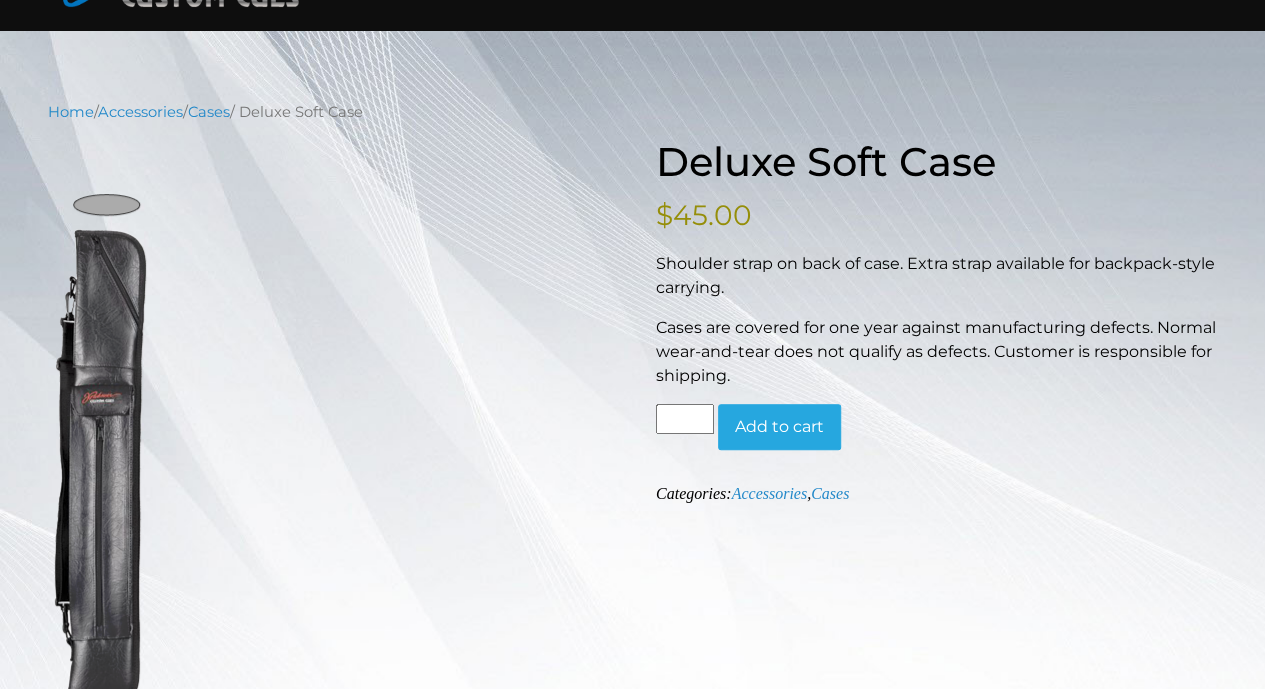 scroll, scrollTop: 154, scrollLeft: 0, axis: vertical 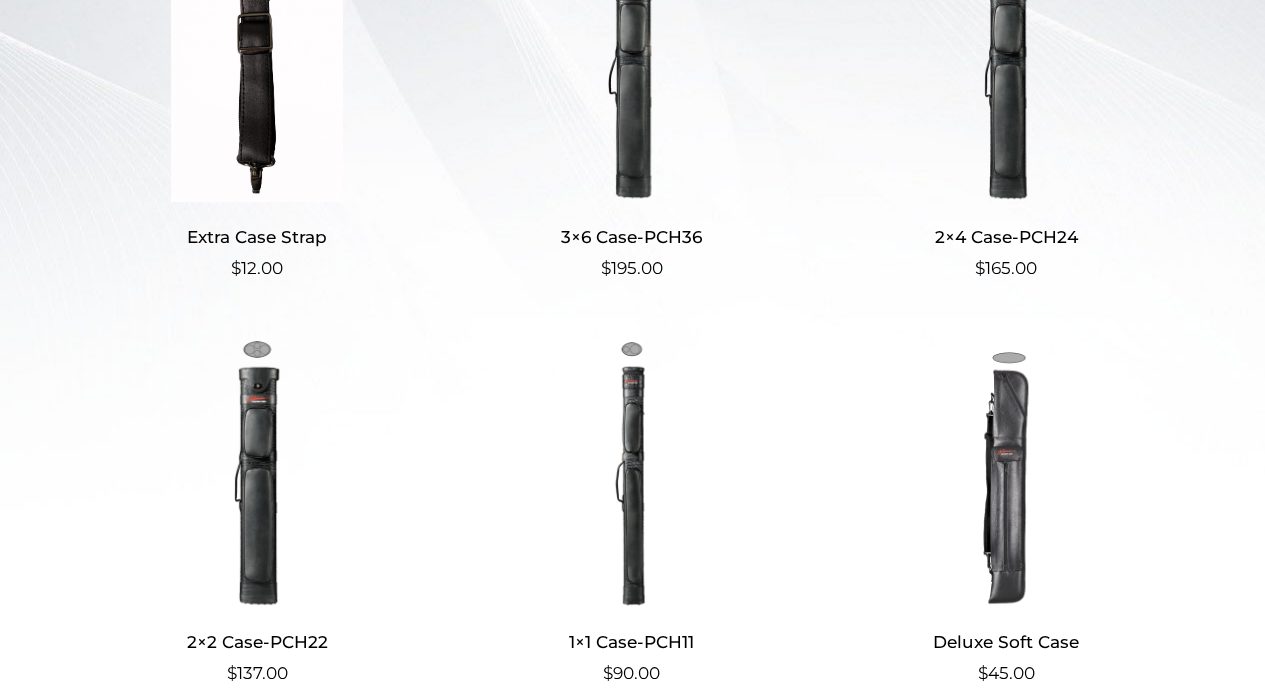 click at bounding box center (631, 67) 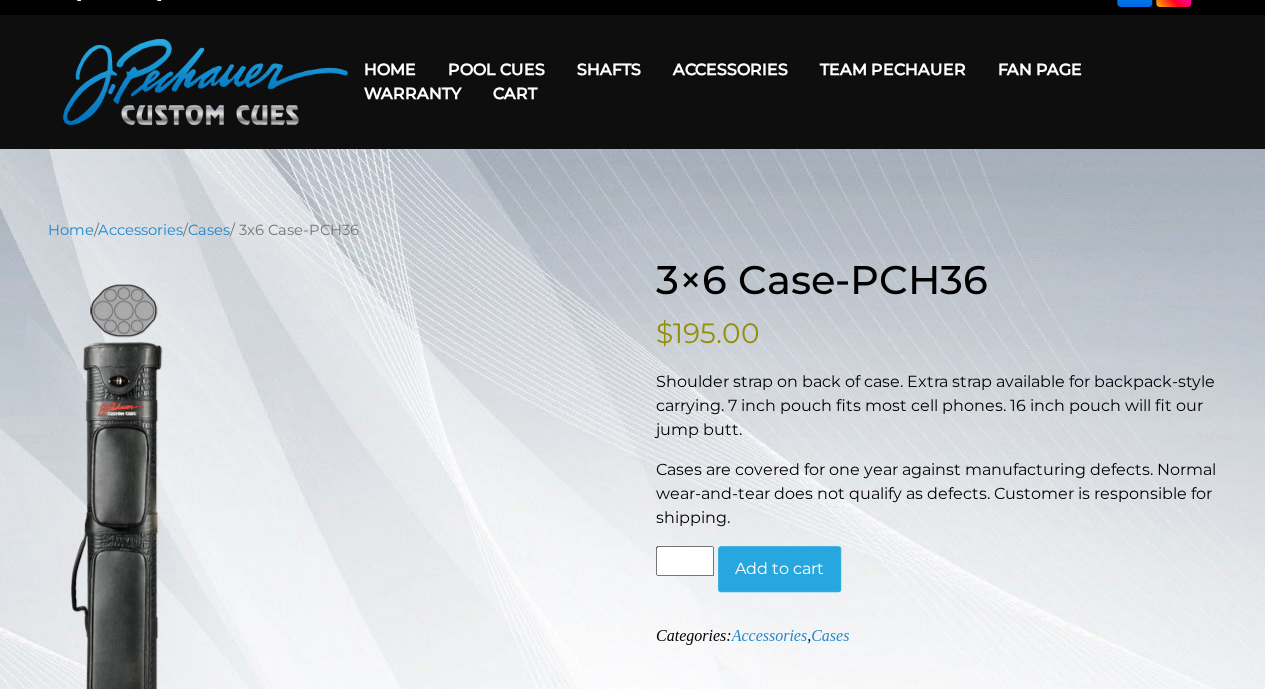 scroll, scrollTop: 34, scrollLeft: 0, axis: vertical 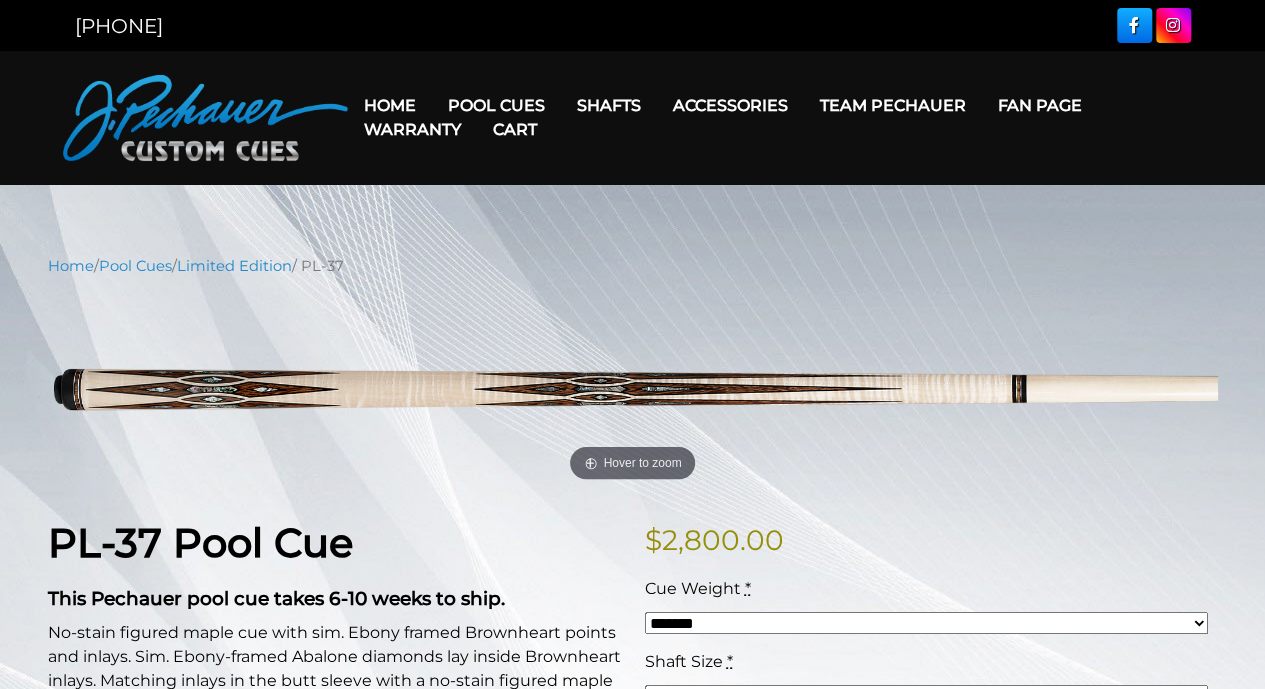 click on "Cart" at bounding box center [515, 129] 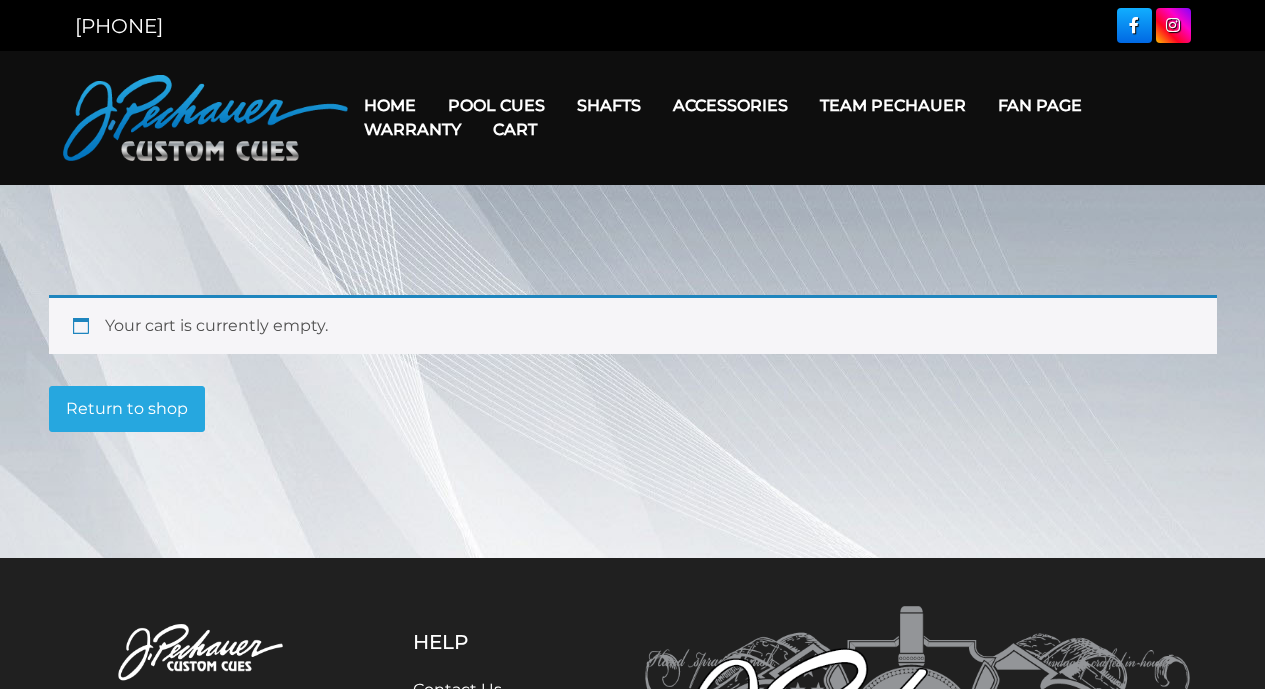 scroll, scrollTop: 0, scrollLeft: 0, axis: both 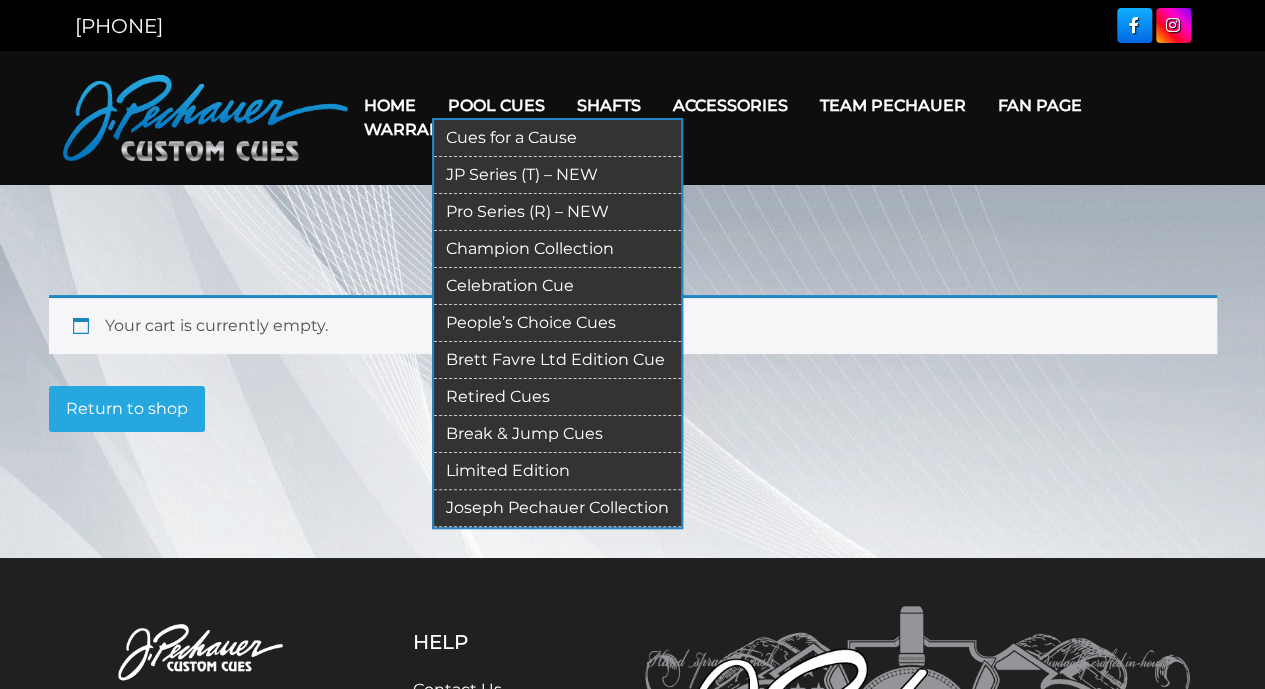 click on "JP Series (T) – NEW" at bounding box center (557, 175) 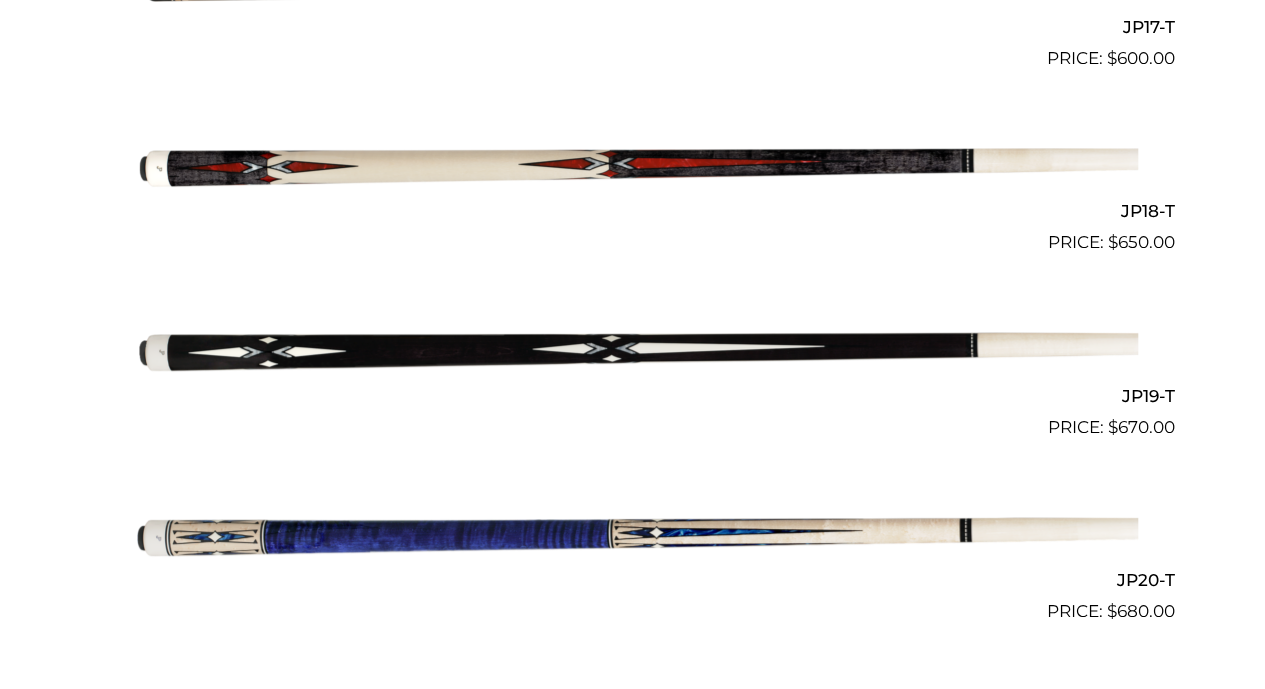 scroll, scrollTop: 3686, scrollLeft: 0, axis: vertical 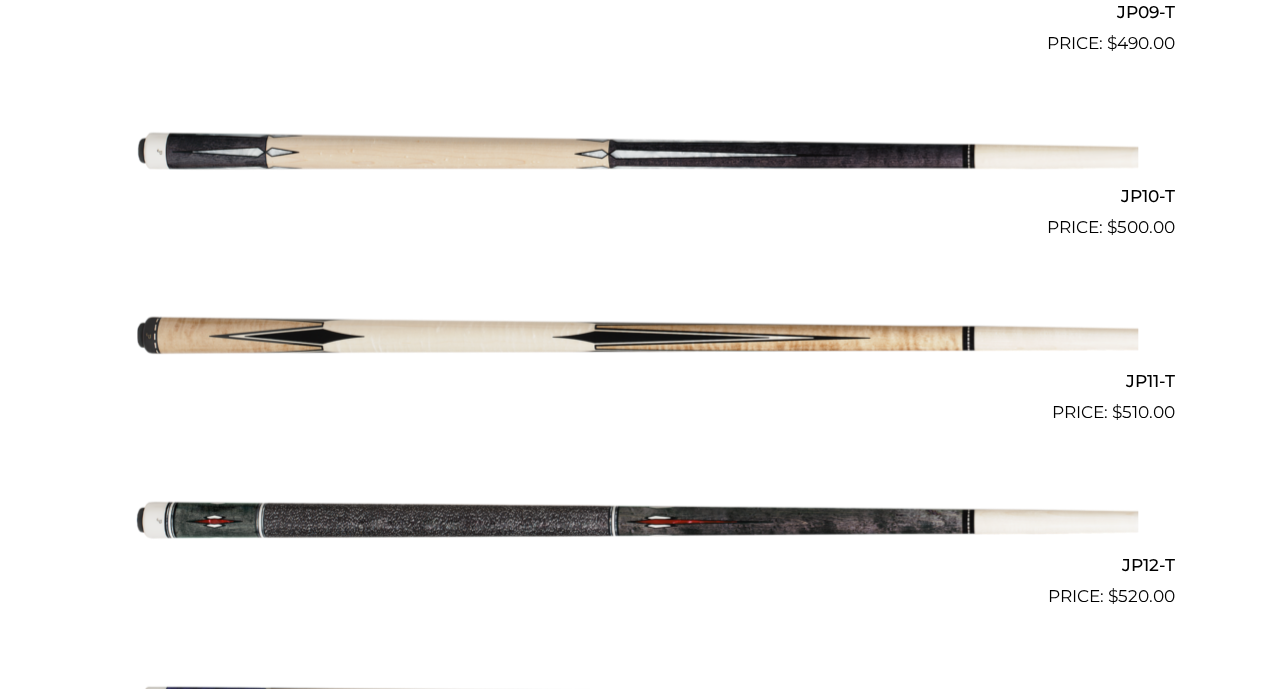 click at bounding box center (633, 333) 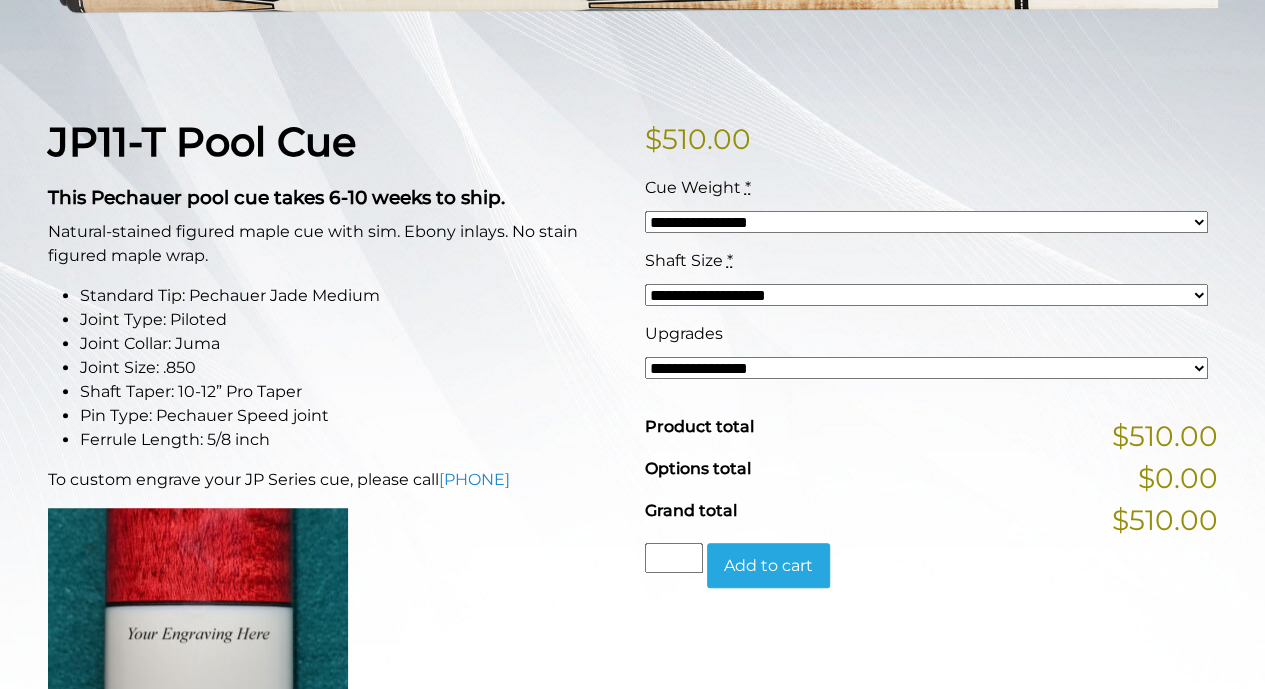 scroll, scrollTop: 414, scrollLeft: 0, axis: vertical 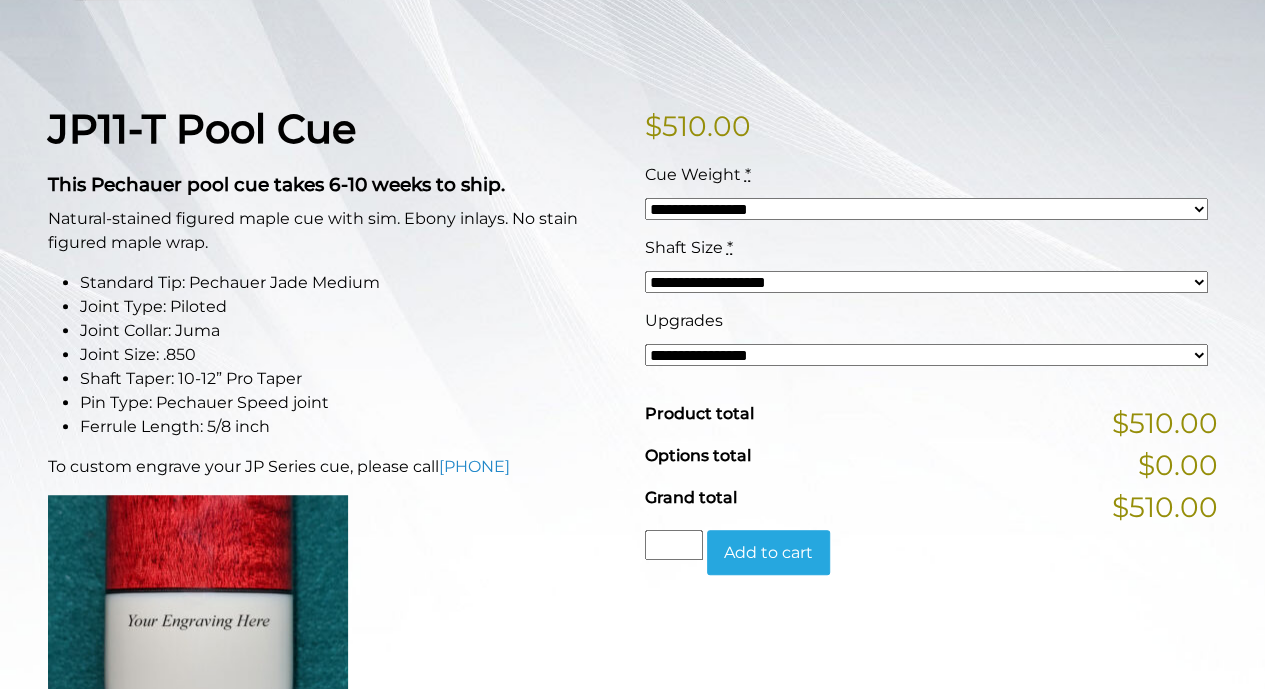 click on "**********" at bounding box center [926, 209] 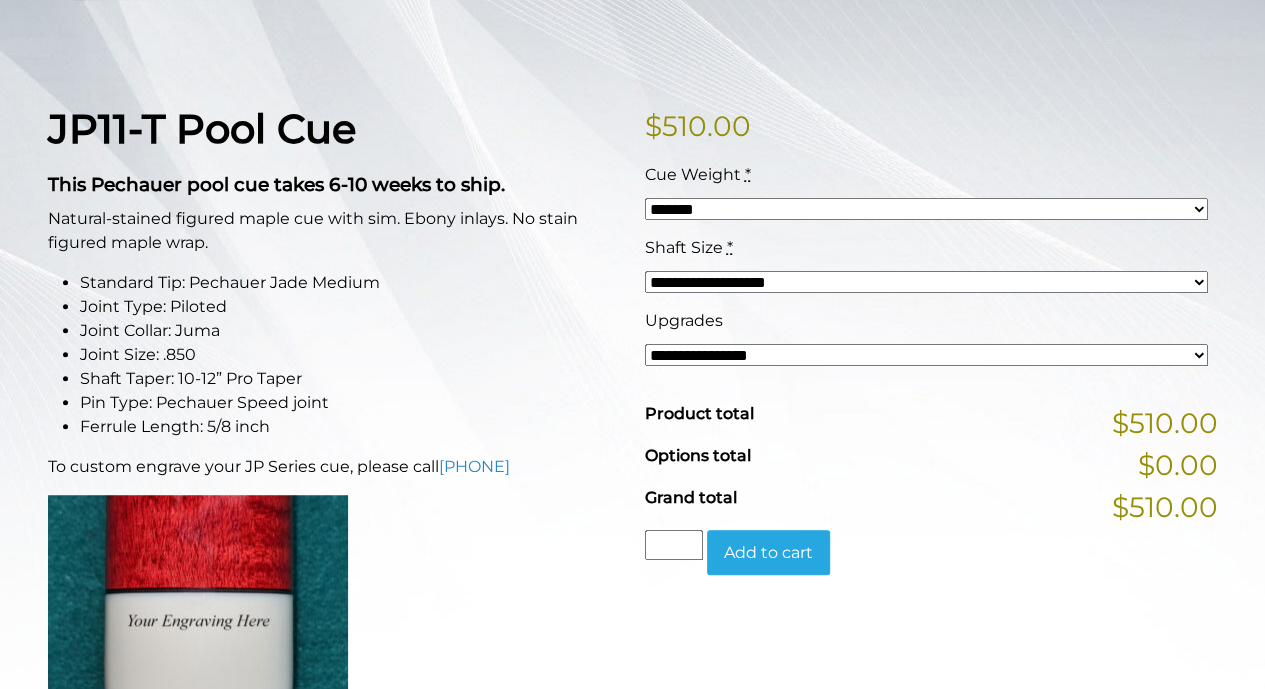 click on "**********" at bounding box center (926, 209) 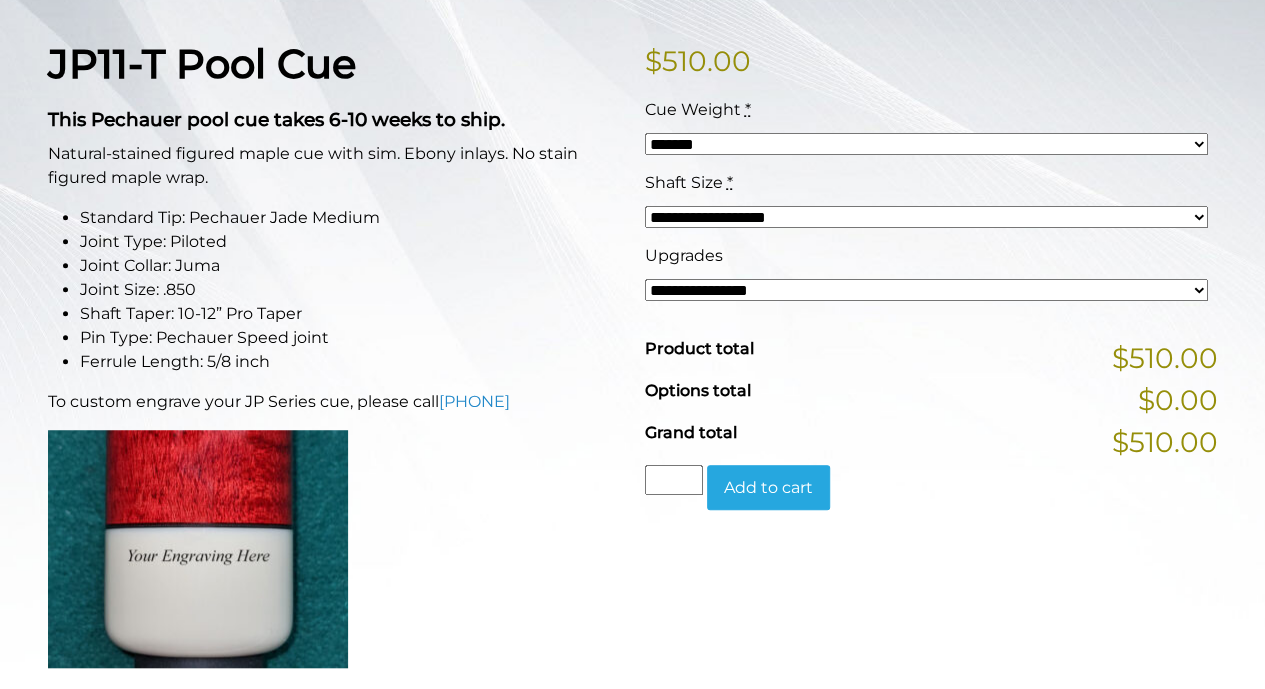 scroll, scrollTop: 474, scrollLeft: 0, axis: vertical 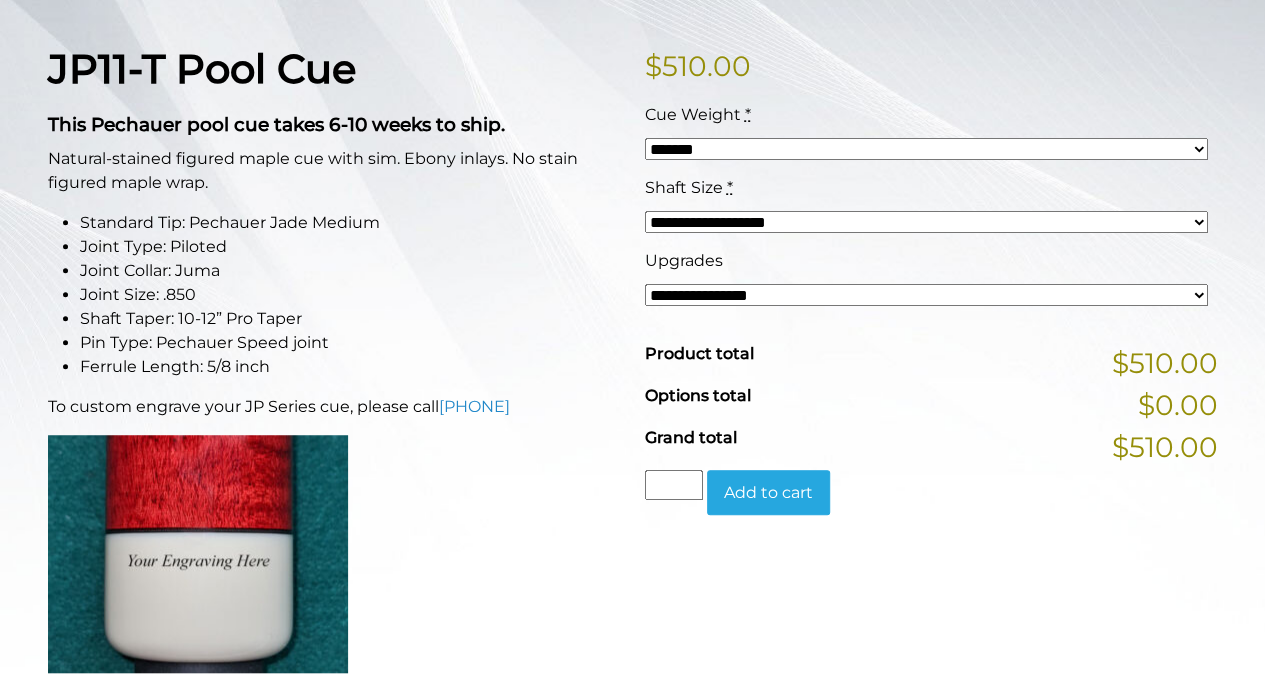click on "**********" at bounding box center (926, 295) 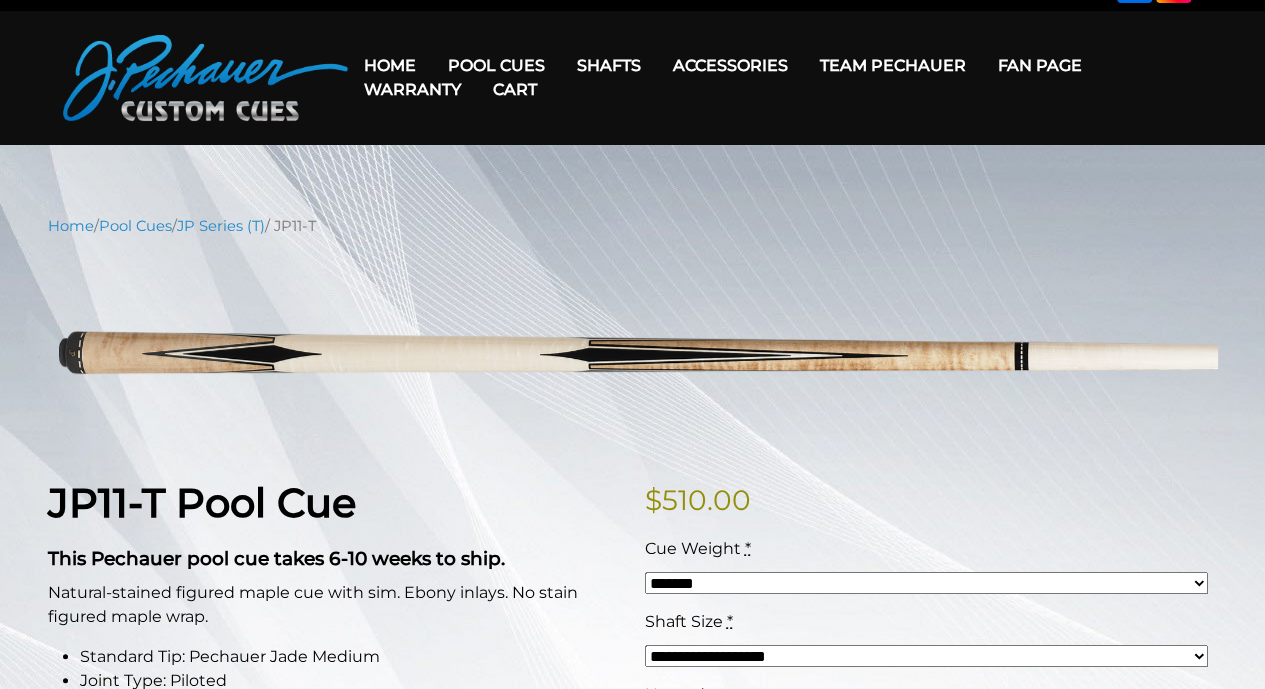 scroll, scrollTop: 0, scrollLeft: 0, axis: both 